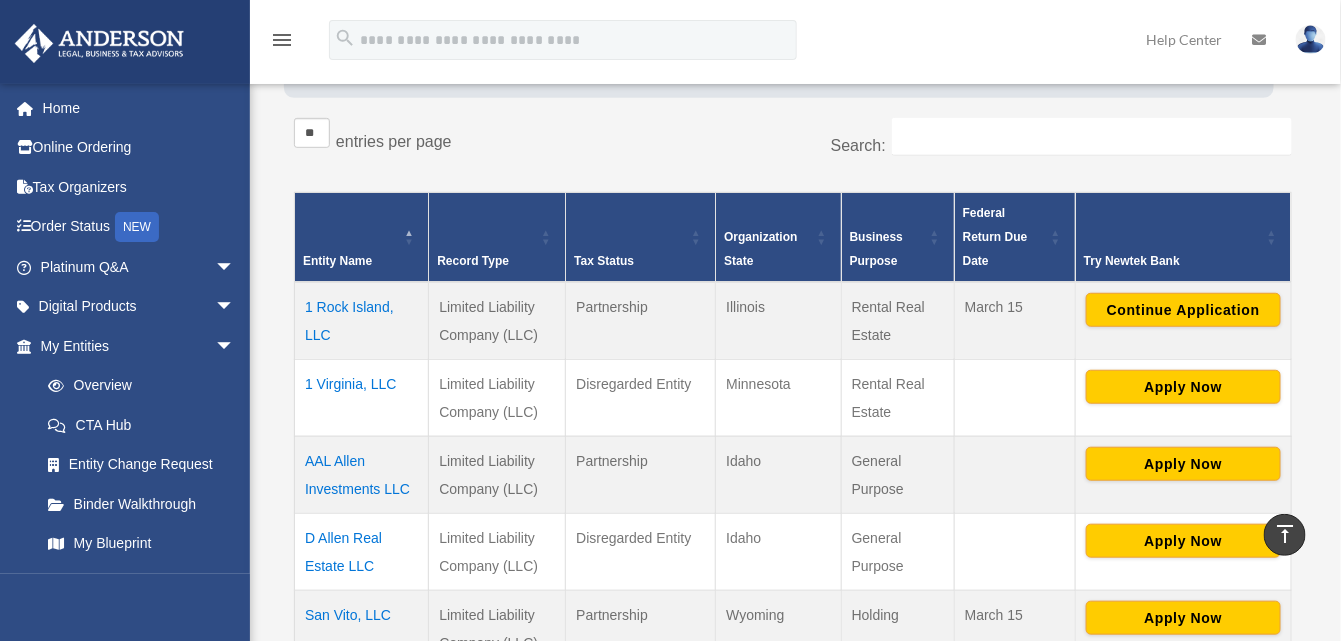 scroll, scrollTop: 300, scrollLeft: 0, axis: vertical 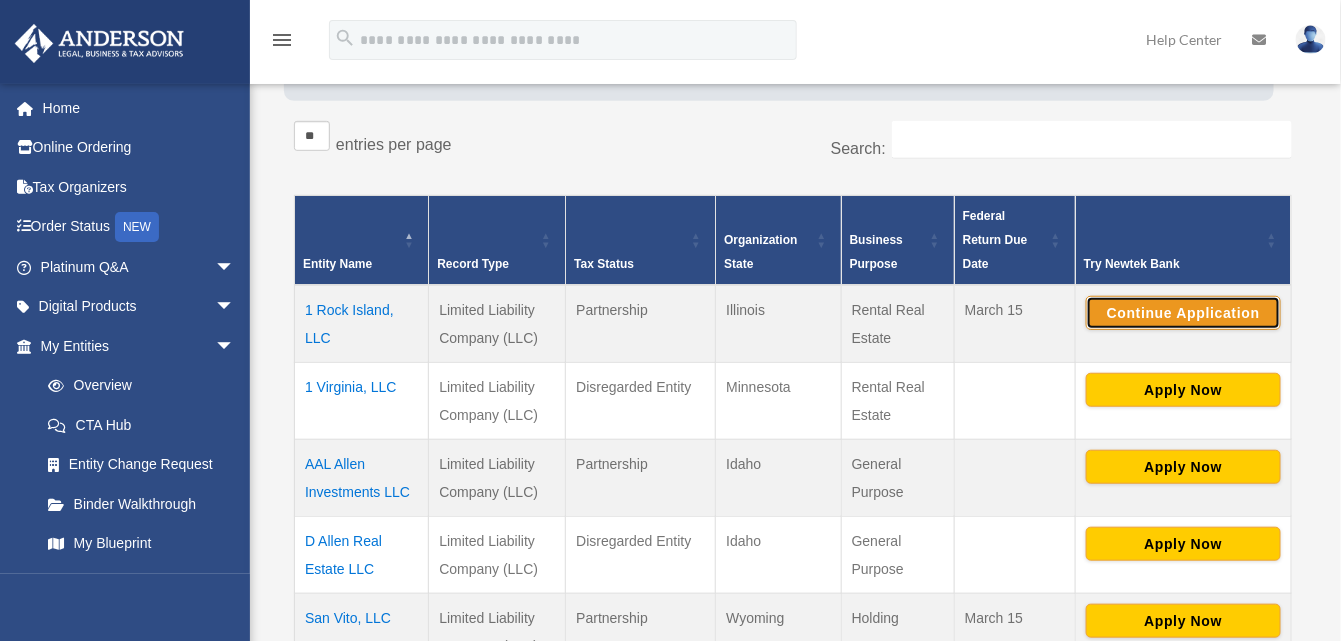 click on "Continue Application" at bounding box center (1183, 313) 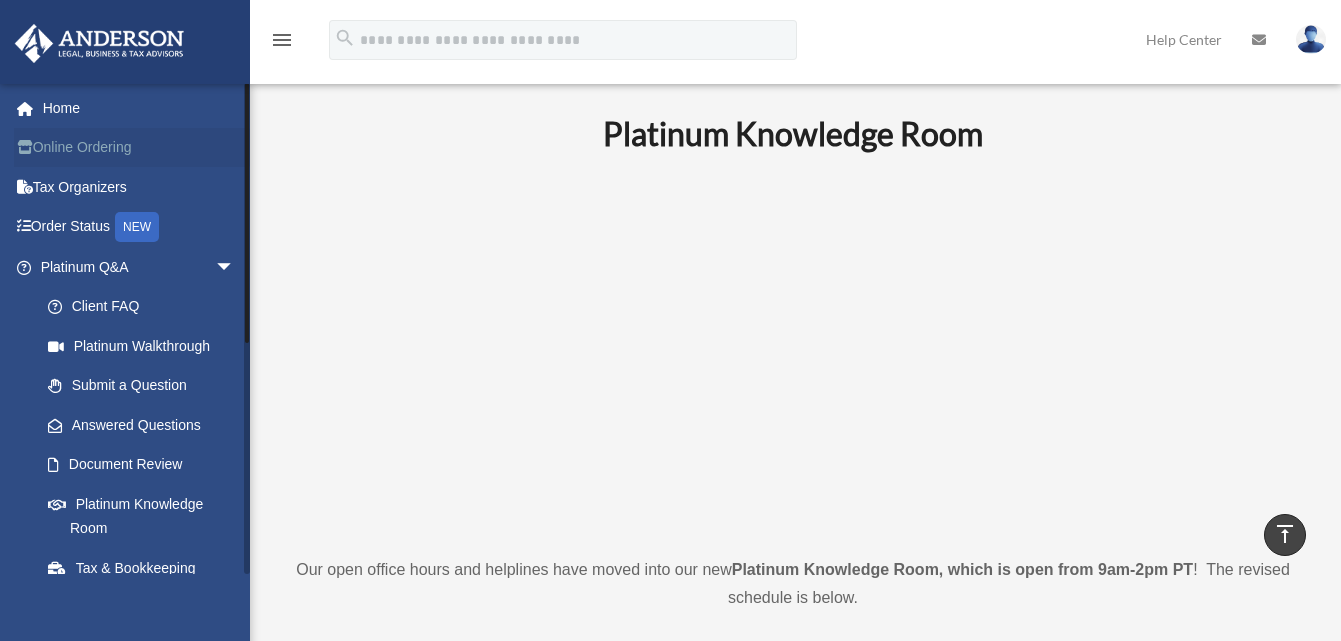 scroll, scrollTop: 200, scrollLeft: 0, axis: vertical 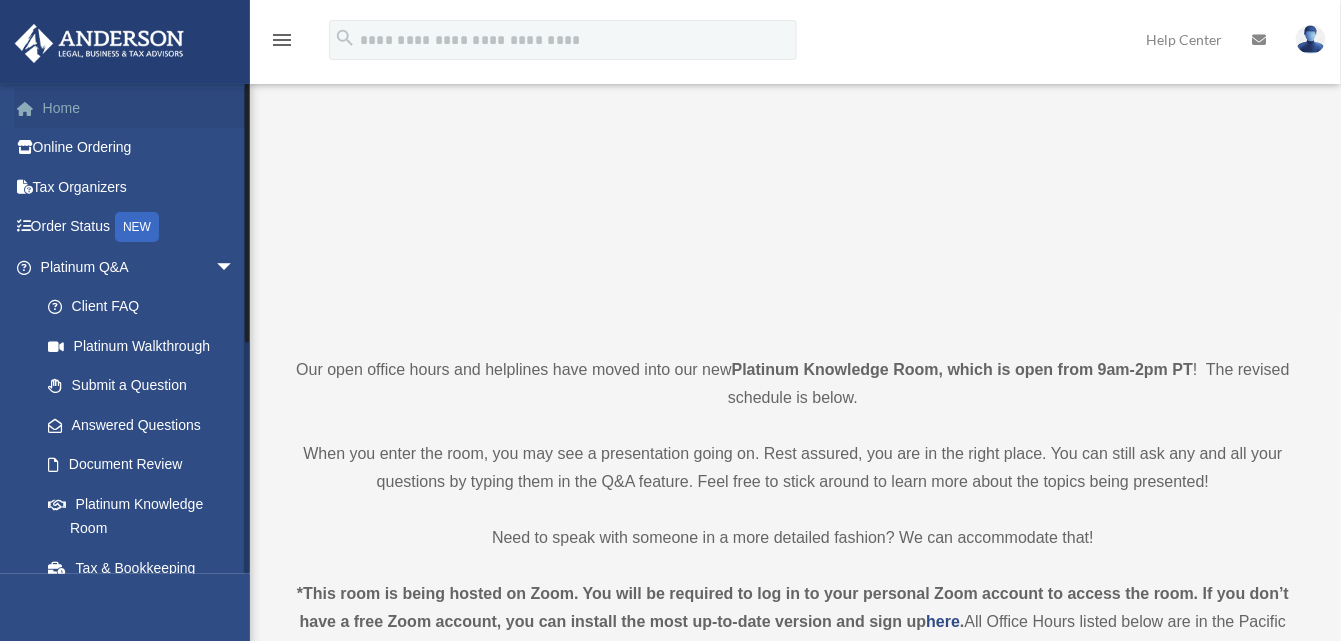 click on "Home" at bounding box center (139, 108) 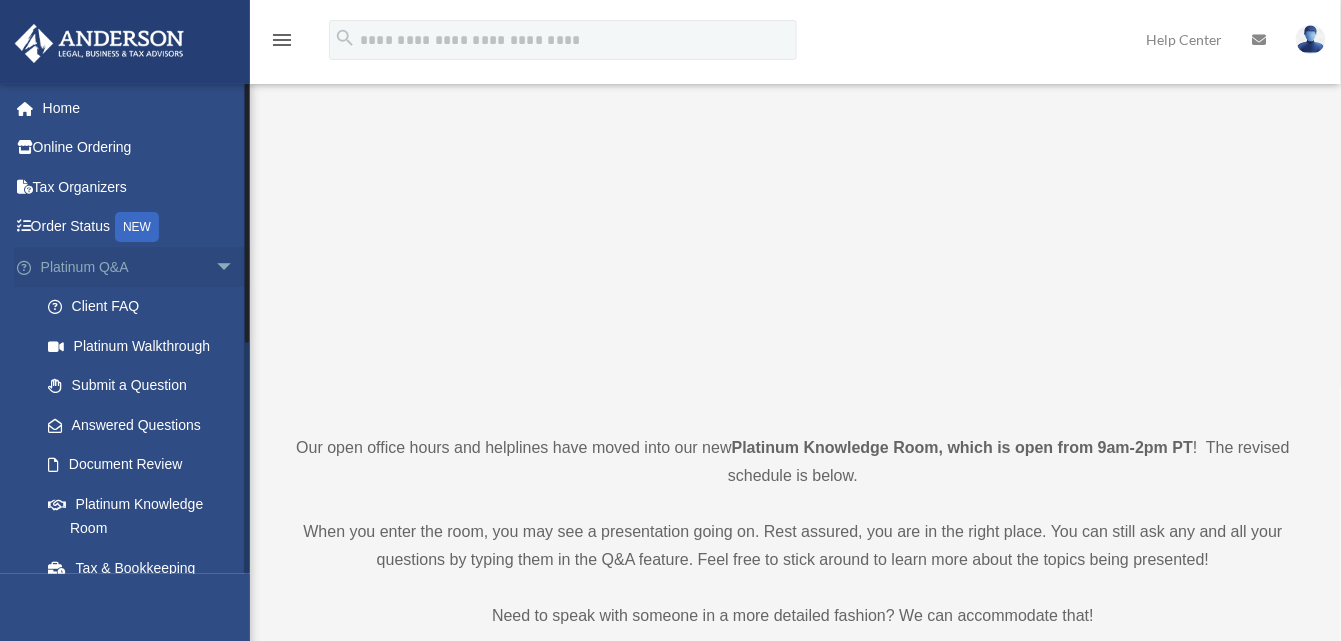 scroll, scrollTop: 100, scrollLeft: 0, axis: vertical 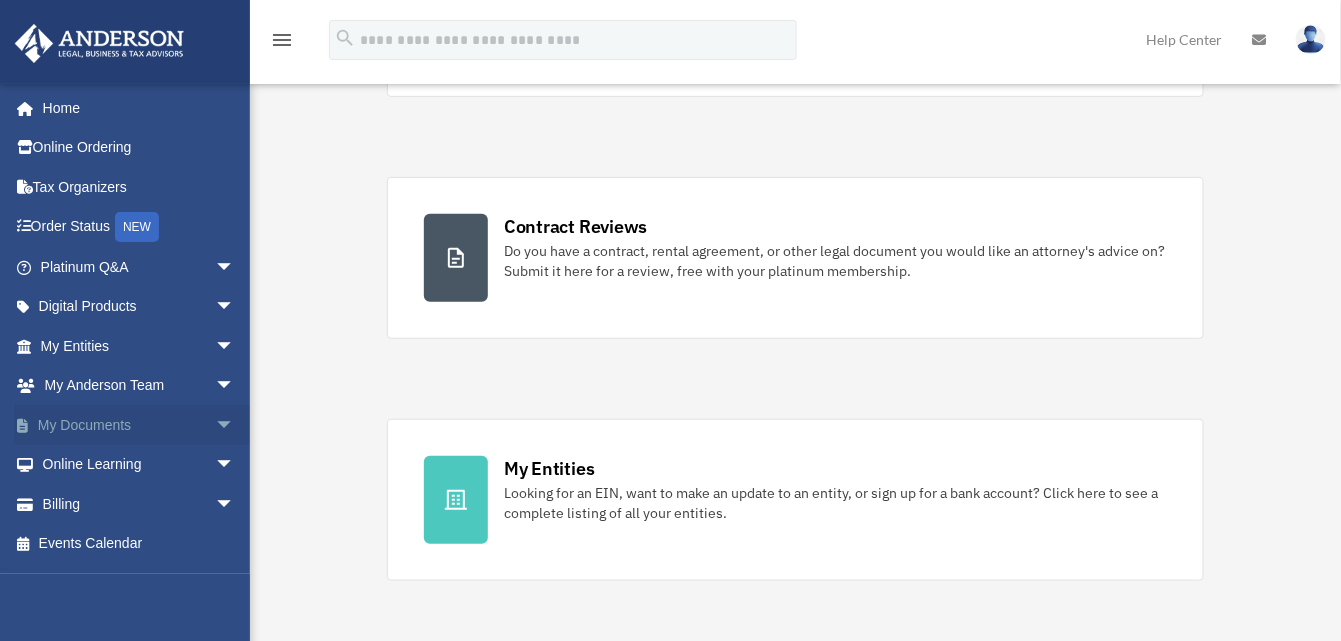 click on "arrow_drop_down" at bounding box center (235, 425) 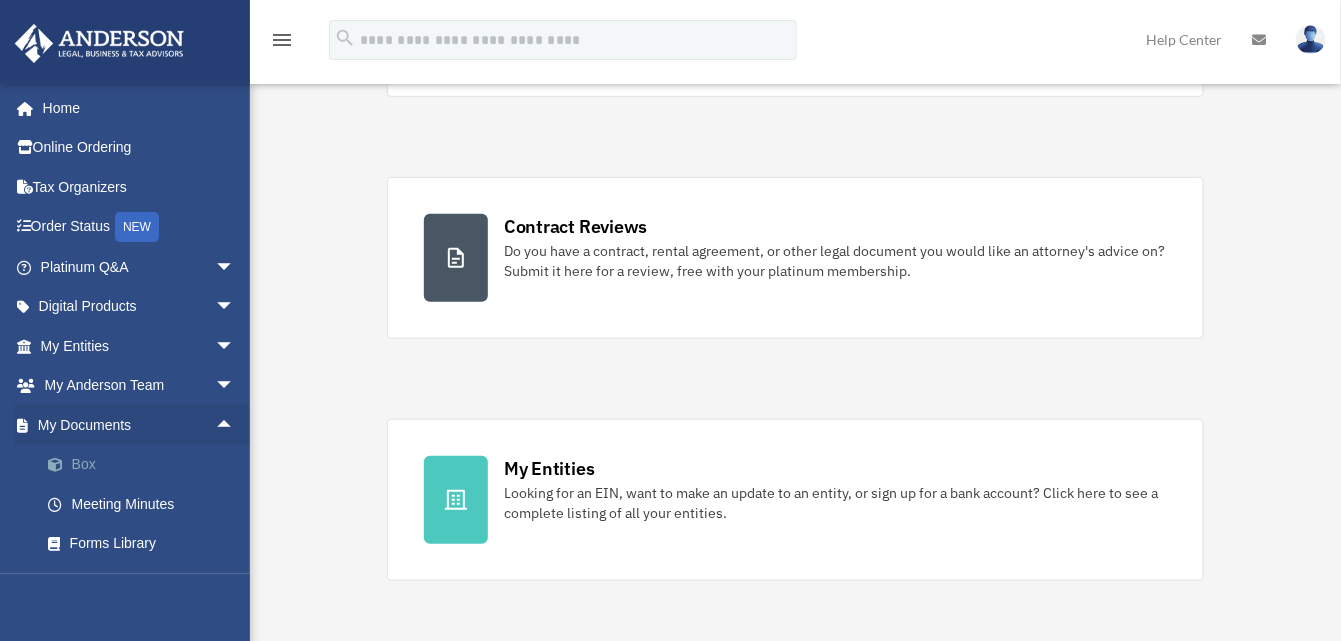 click on "Box" at bounding box center (146, 465) 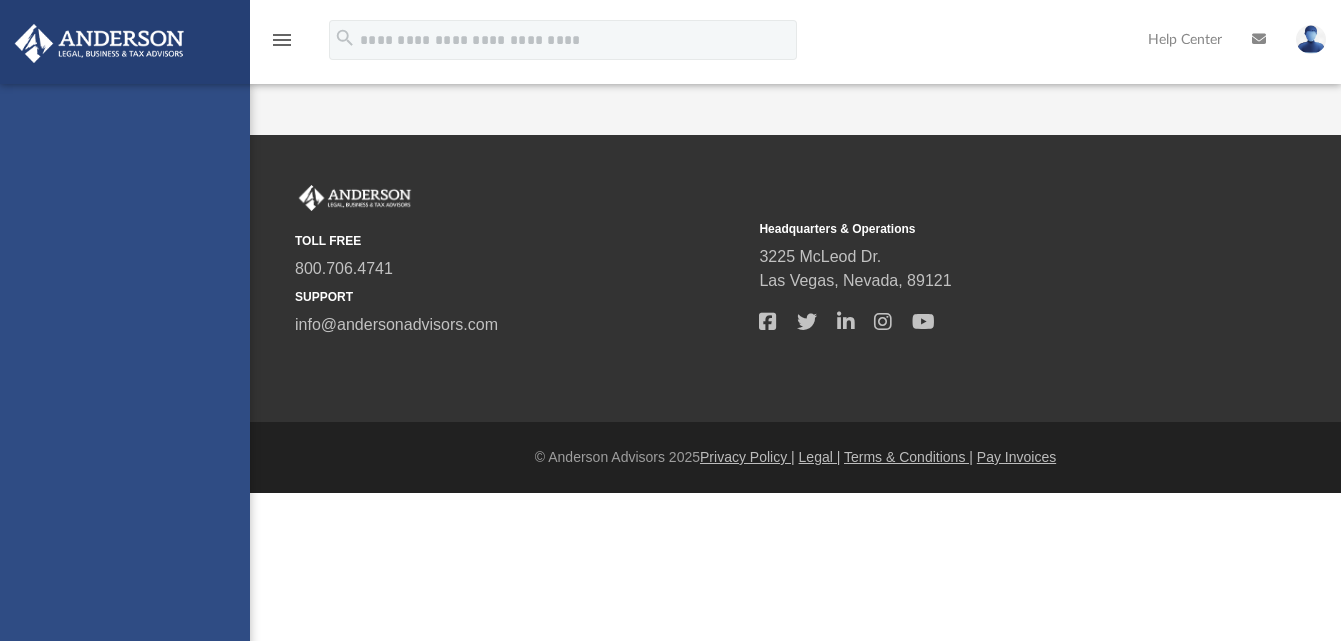 scroll, scrollTop: 0, scrollLeft: 0, axis: both 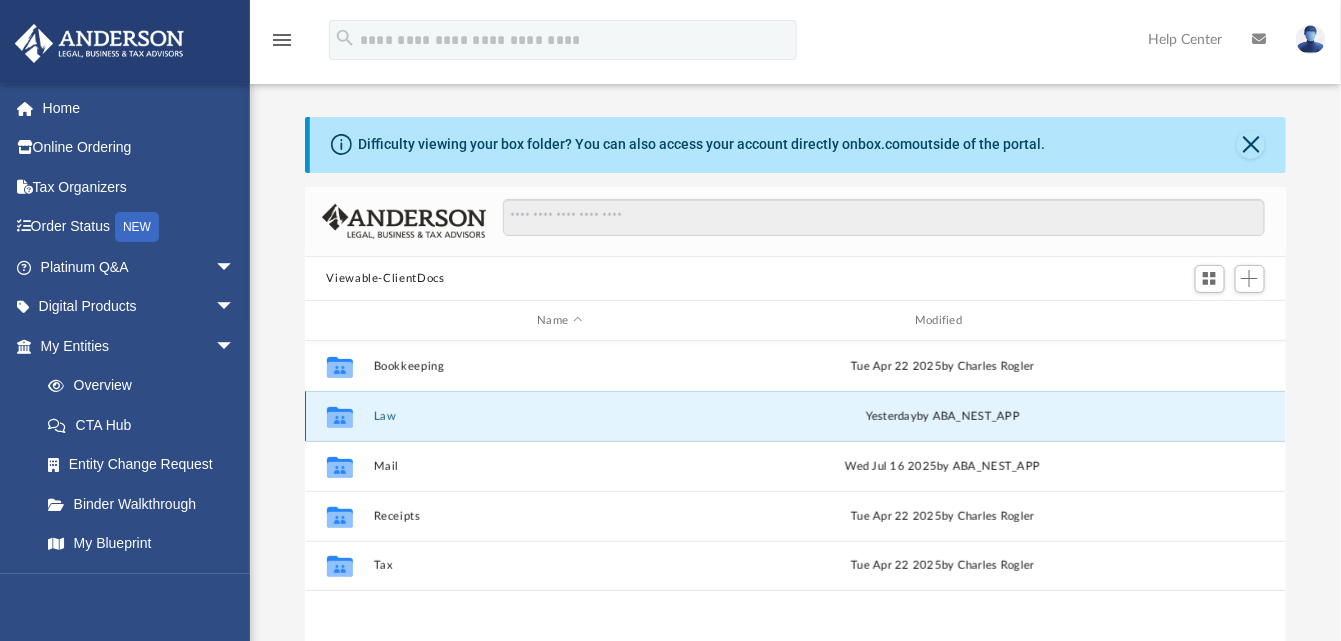 click on "Law" at bounding box center [560, 416] 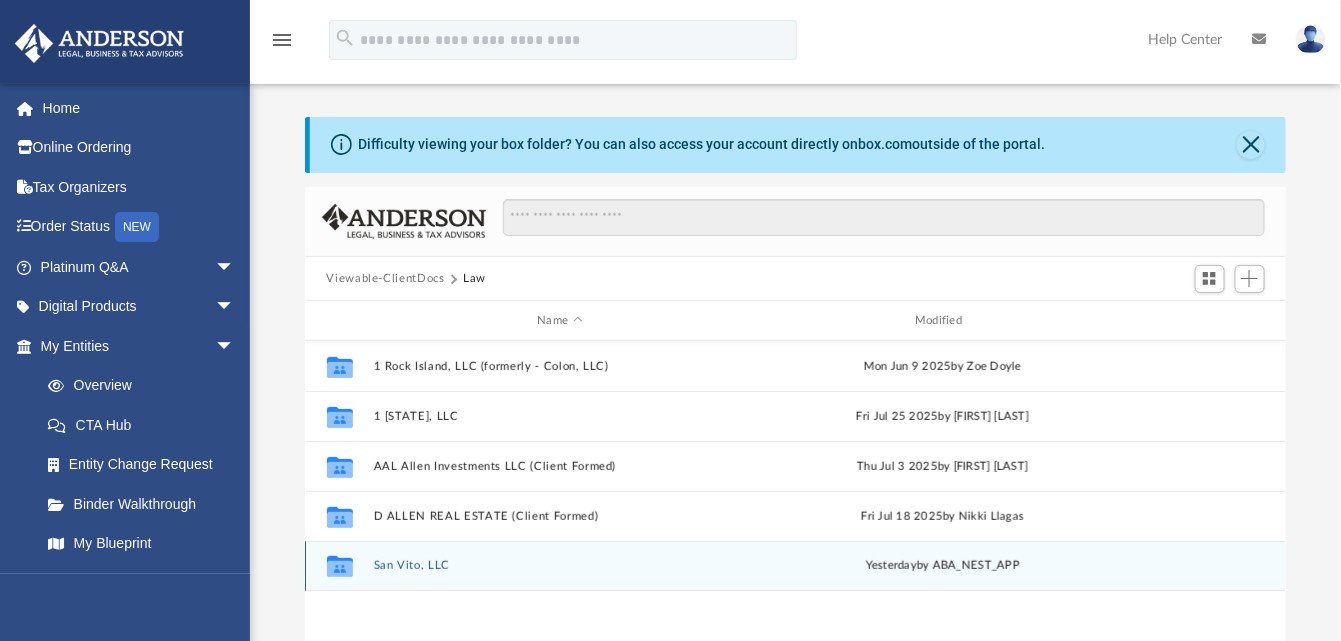click on "Collaborated Folder San Vito, LLC yesterday  by ABA_NEST_APP" at bounding box center [796, 566] 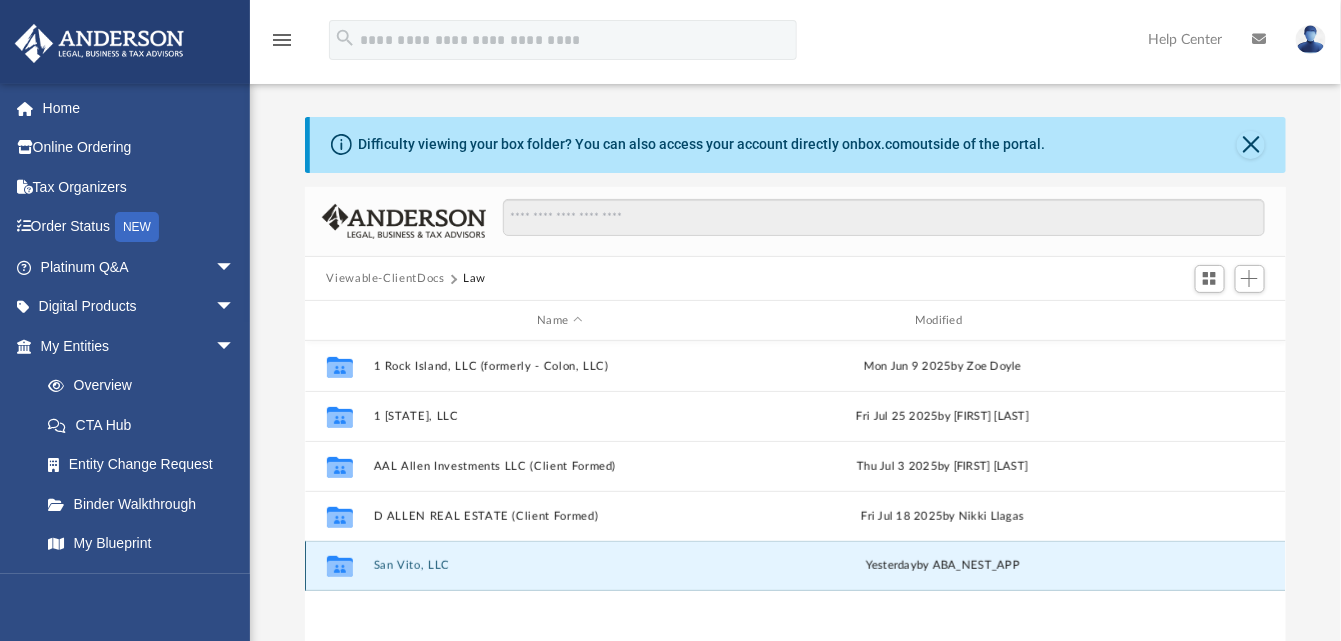click on "San Vito, LLC" at bounding box center [560, 566] 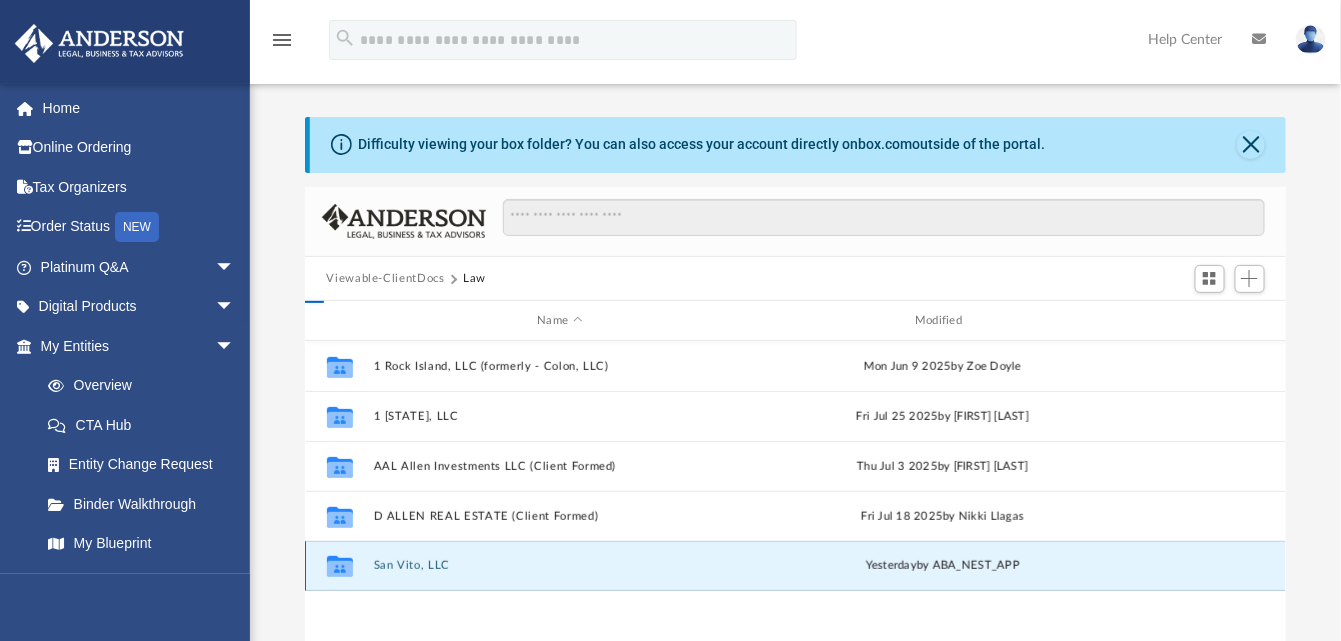 click on "San Vito, LLC" at bounding box center [560, 566] 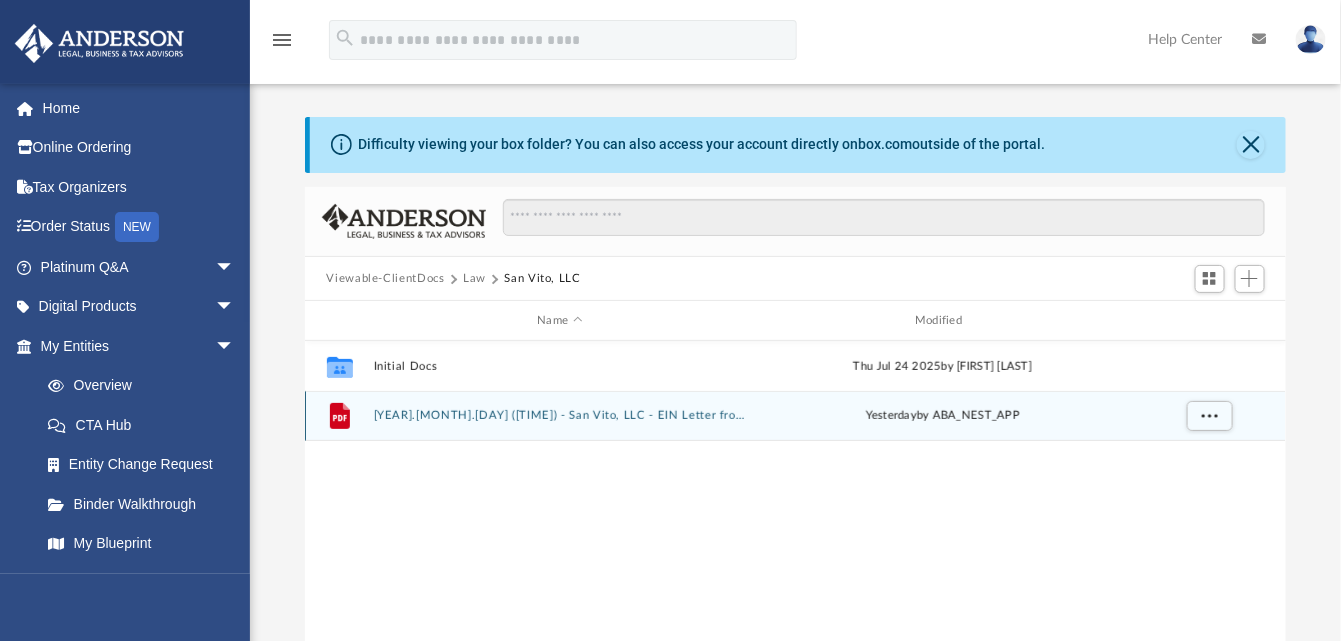 click on "2025.08.04 (07:37:06) - San Vito, LLC - EIN Letter from IRS.pdf" at bounding box center (560, 416) 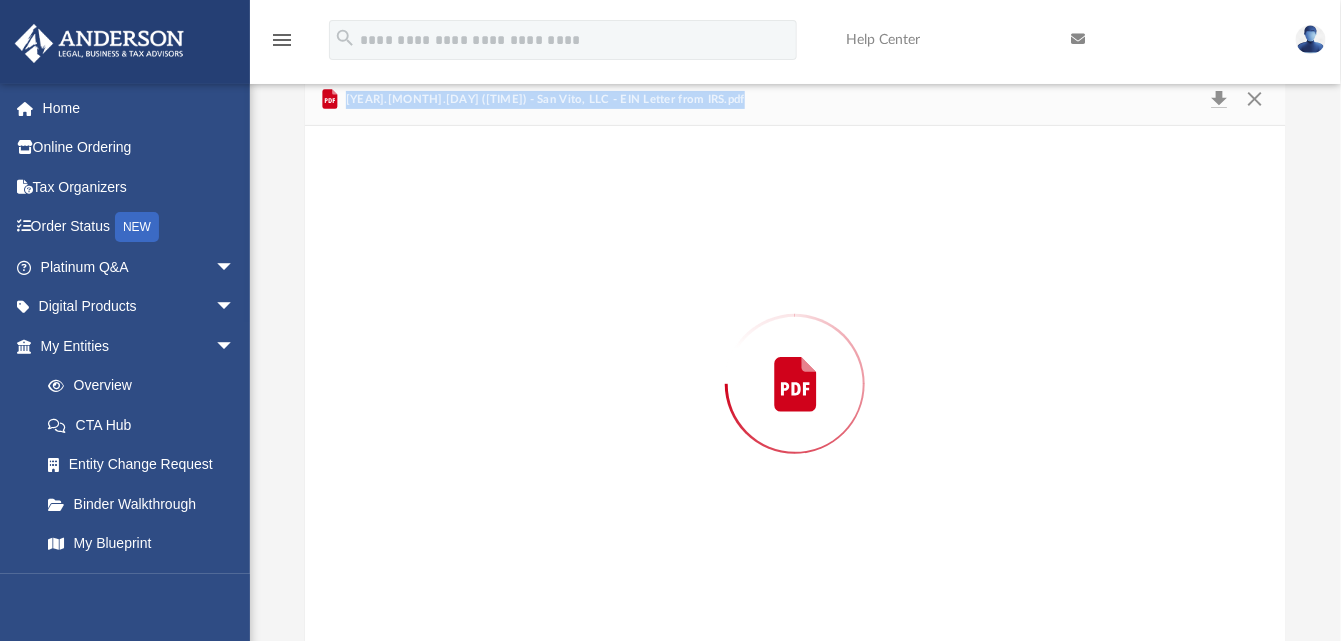 click at bounding box center (796, 384) 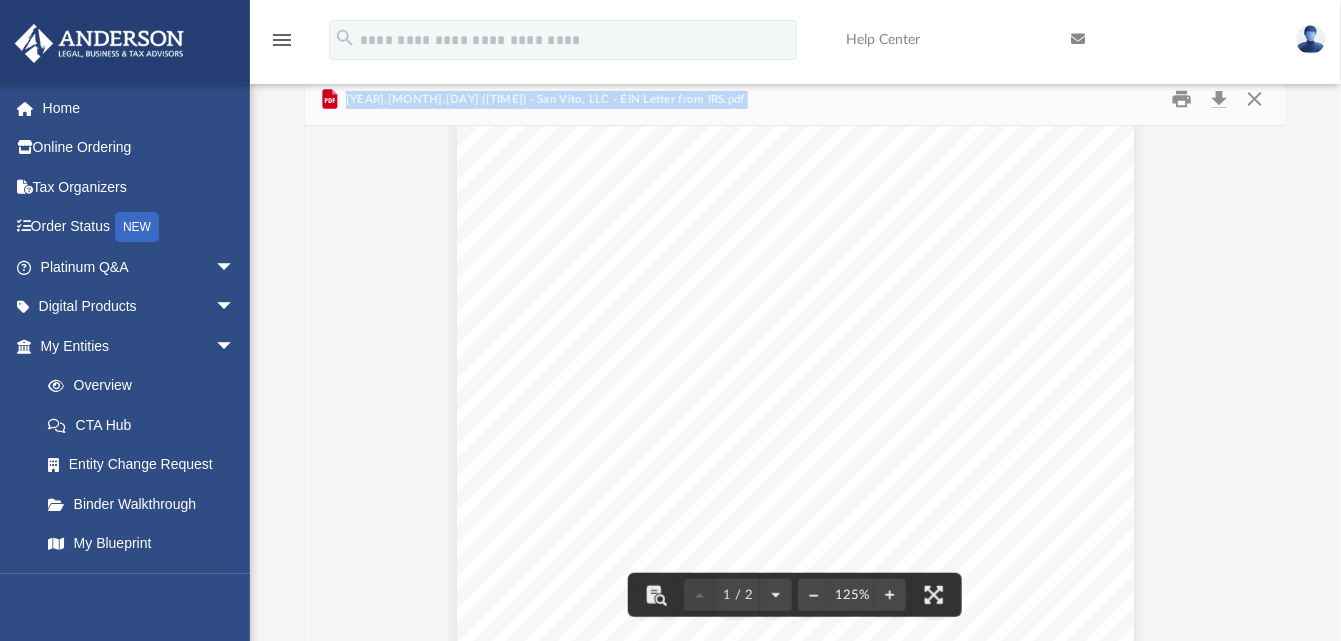 scroll, scrollTop: 0, scrollLeft: 0, axis: both 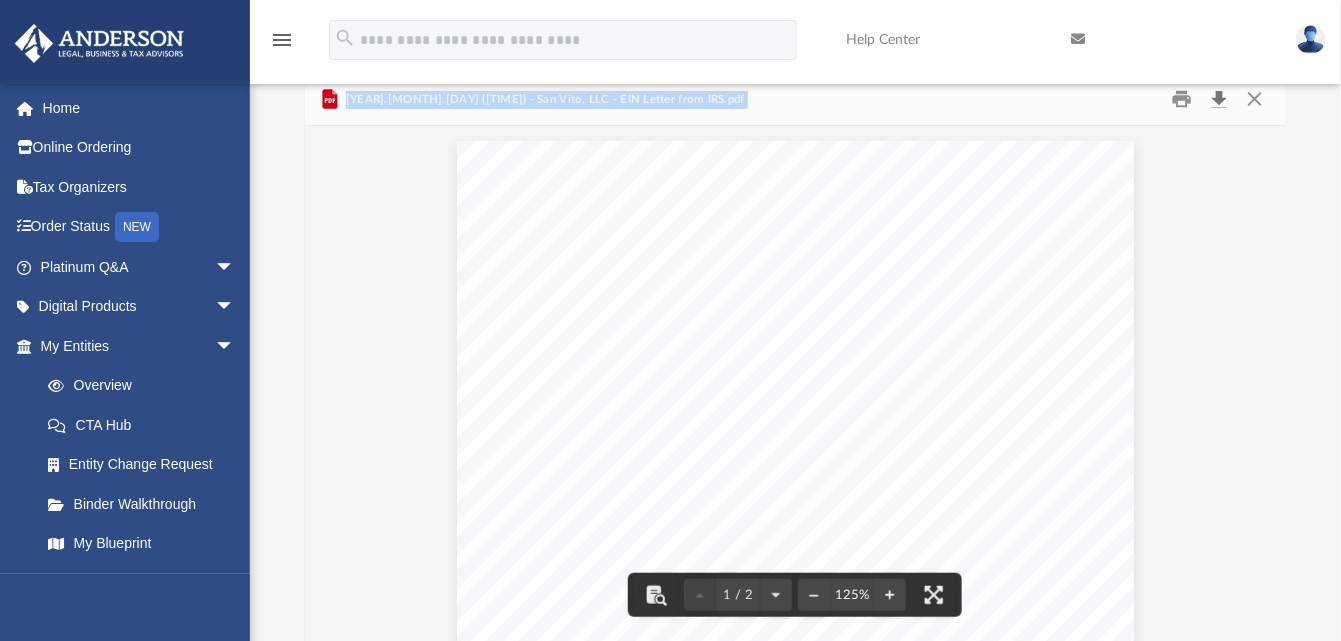 click at bounding box center (1220, 99) 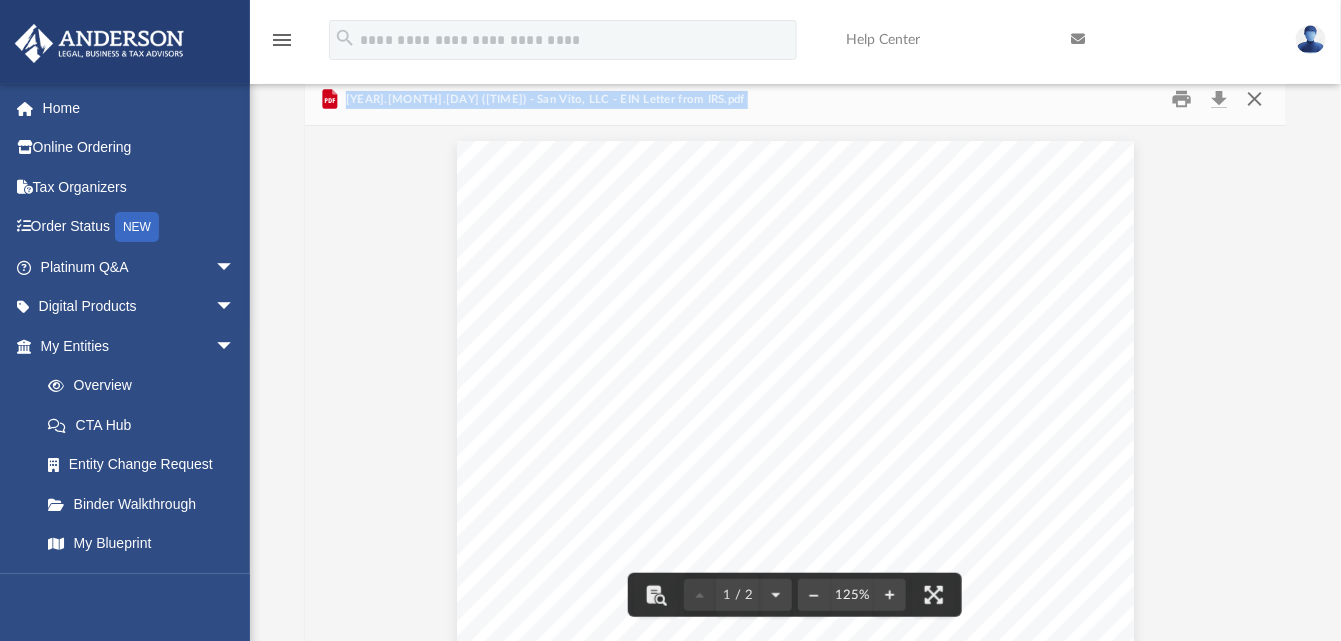 click at bounding box center (1255, 99) 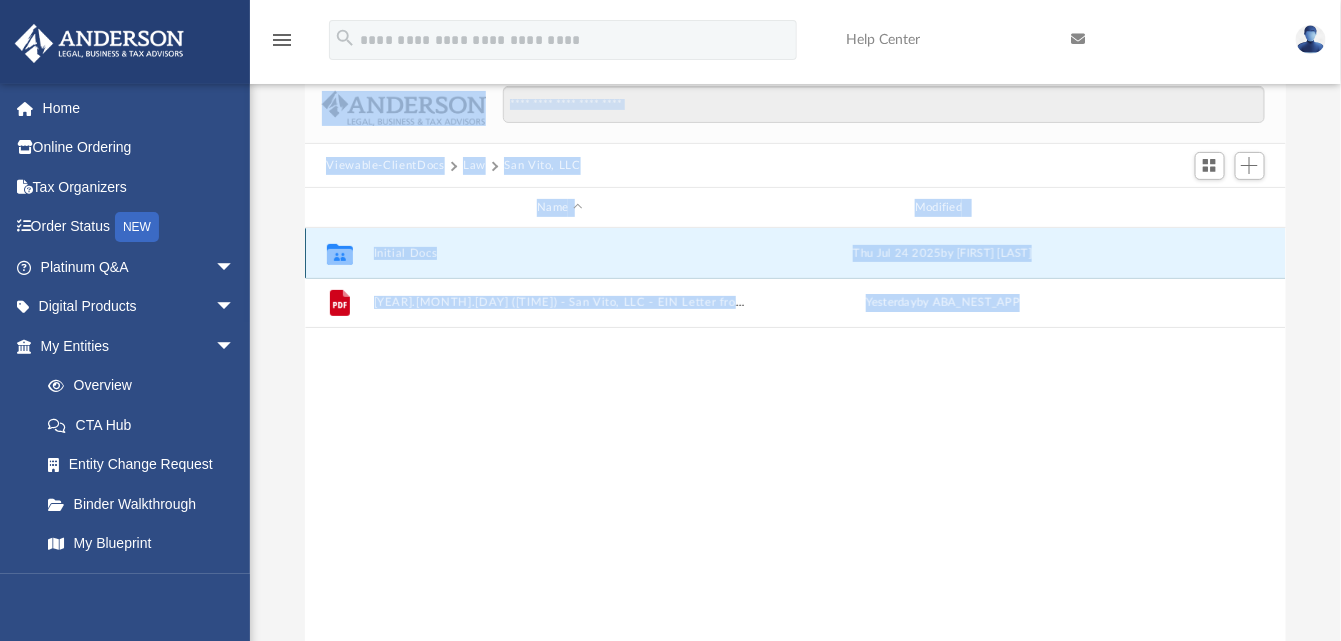 click on "Initial Docs" at bounding box center (560, 253) 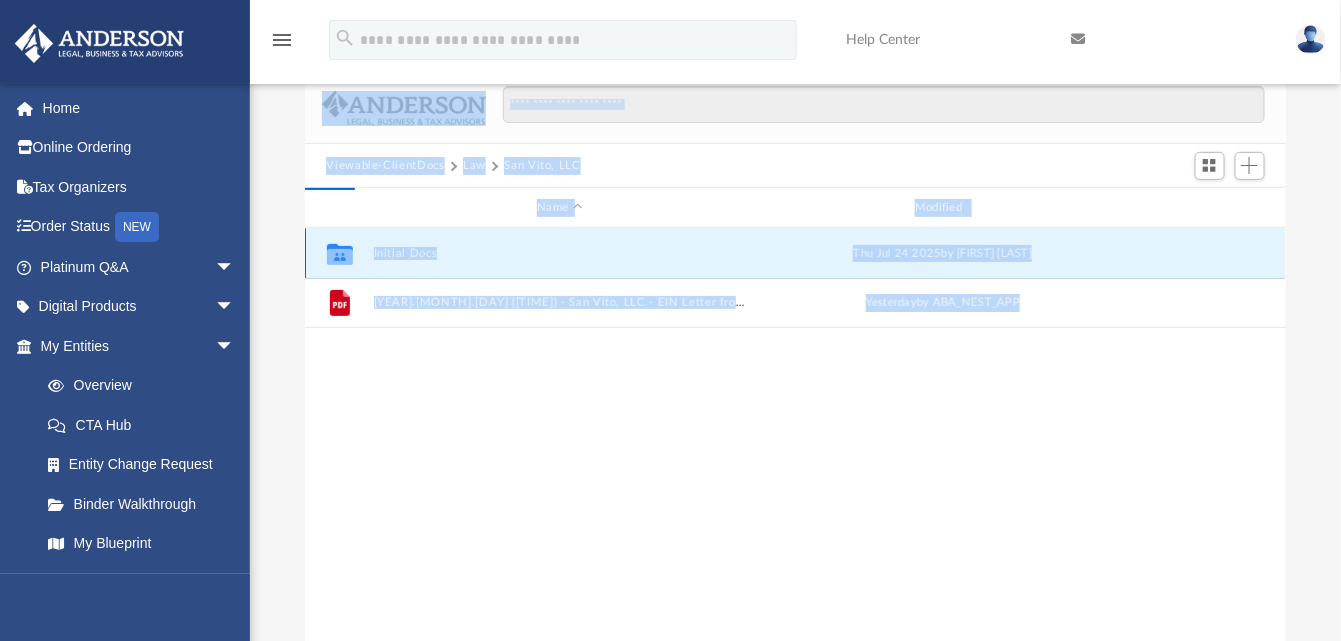 click on "Initial Docs" at bounding box center (560, 253) 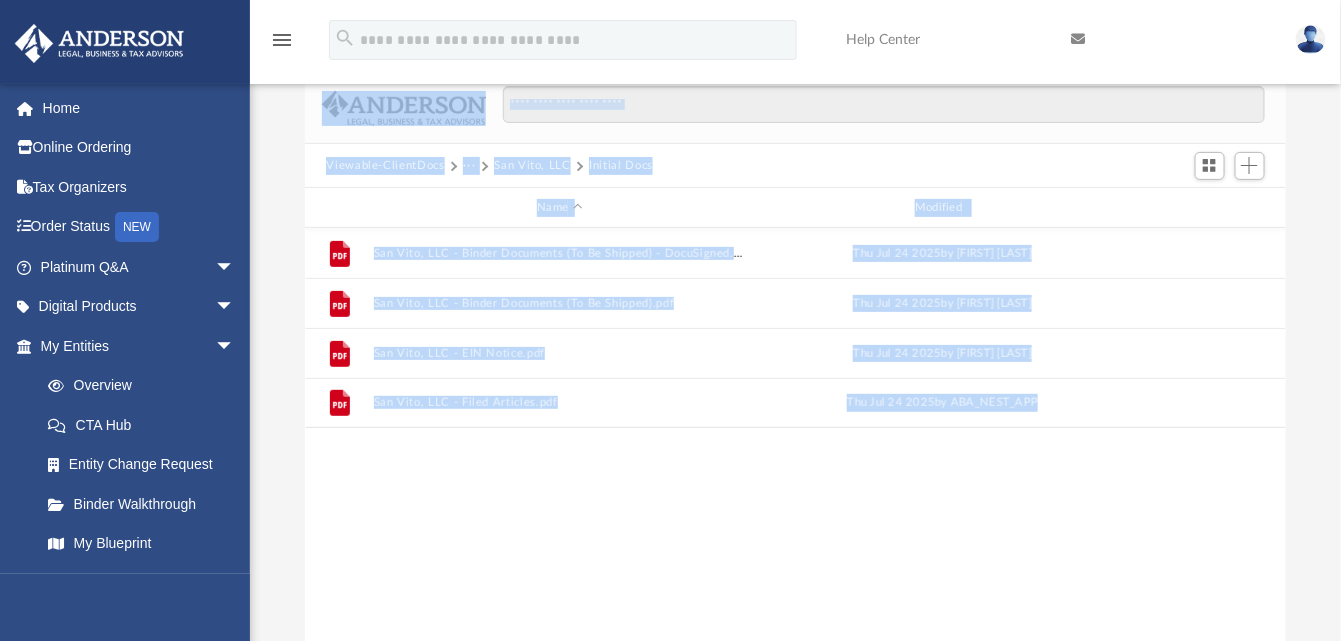 click on "Viewable-ClientDocs" at bounding box center [385, 166] 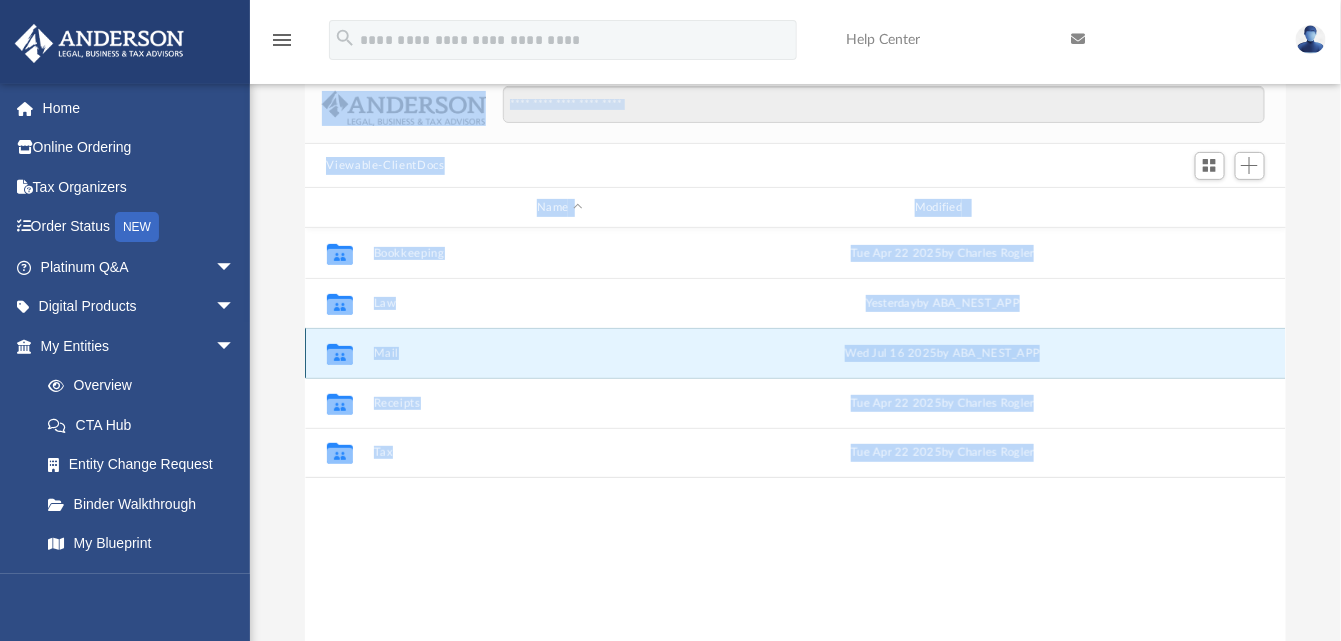 click on "Mail" at bounding box center [560, 353] 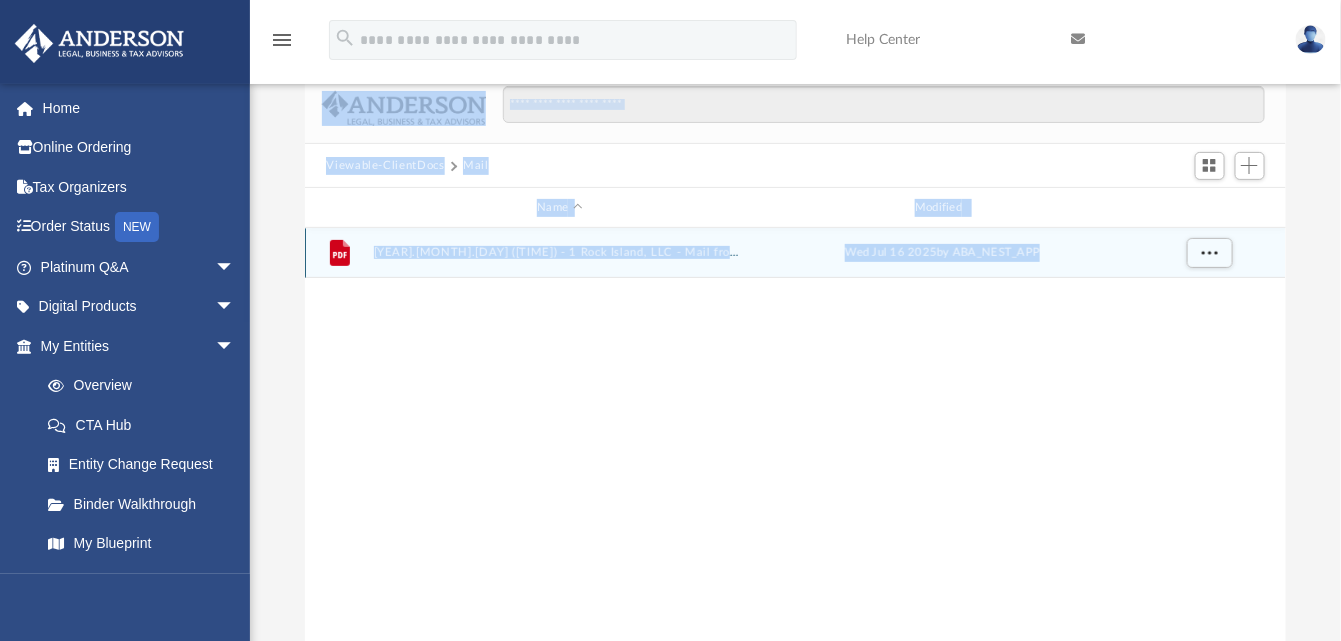 click on "2025.07.16 (15:31:07) - 1 Rock Island, LLC - Mail from ESCS.pdf" at bounding box center [560, 253] 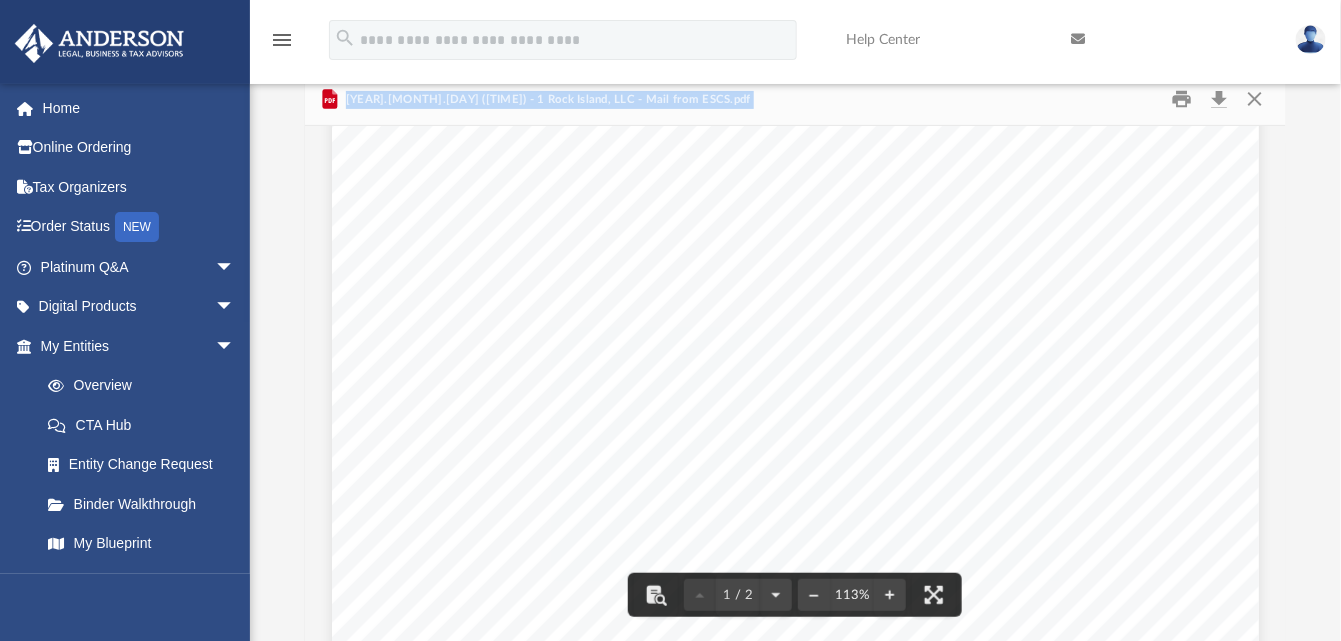 scroll, scrollTop: 0, scrollLeft: 0, axis: both 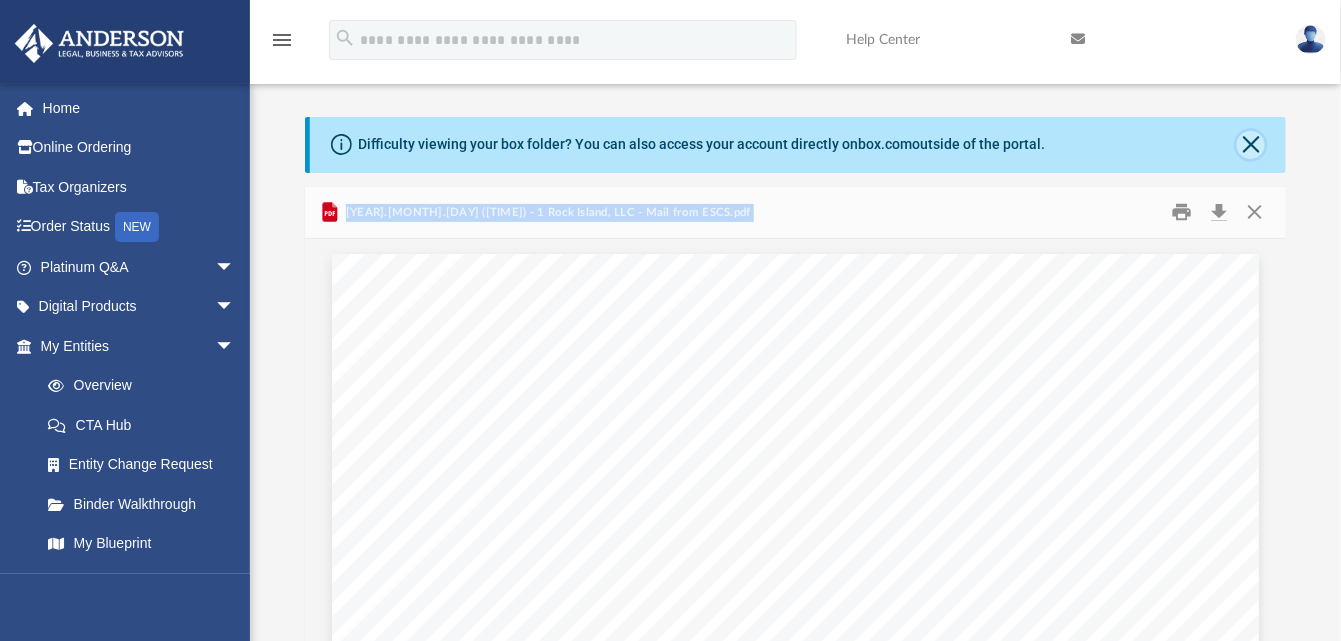click 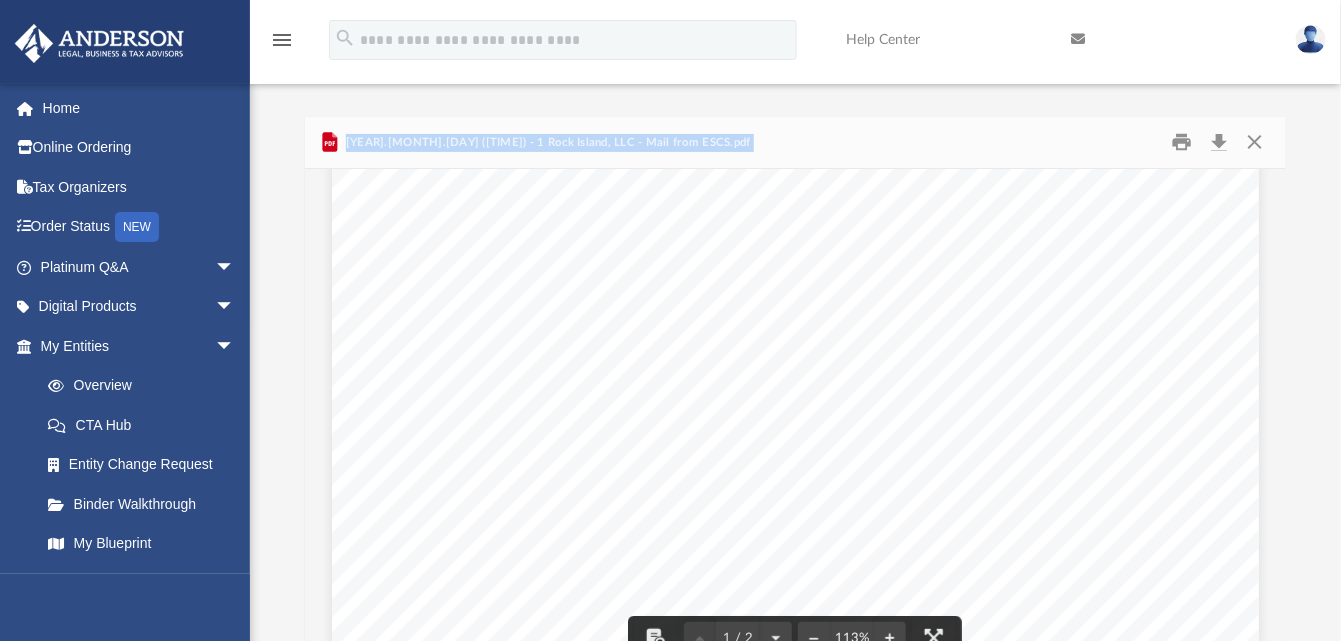 scroll, scrollTop: 0, scrollLeft: 0, axis: both 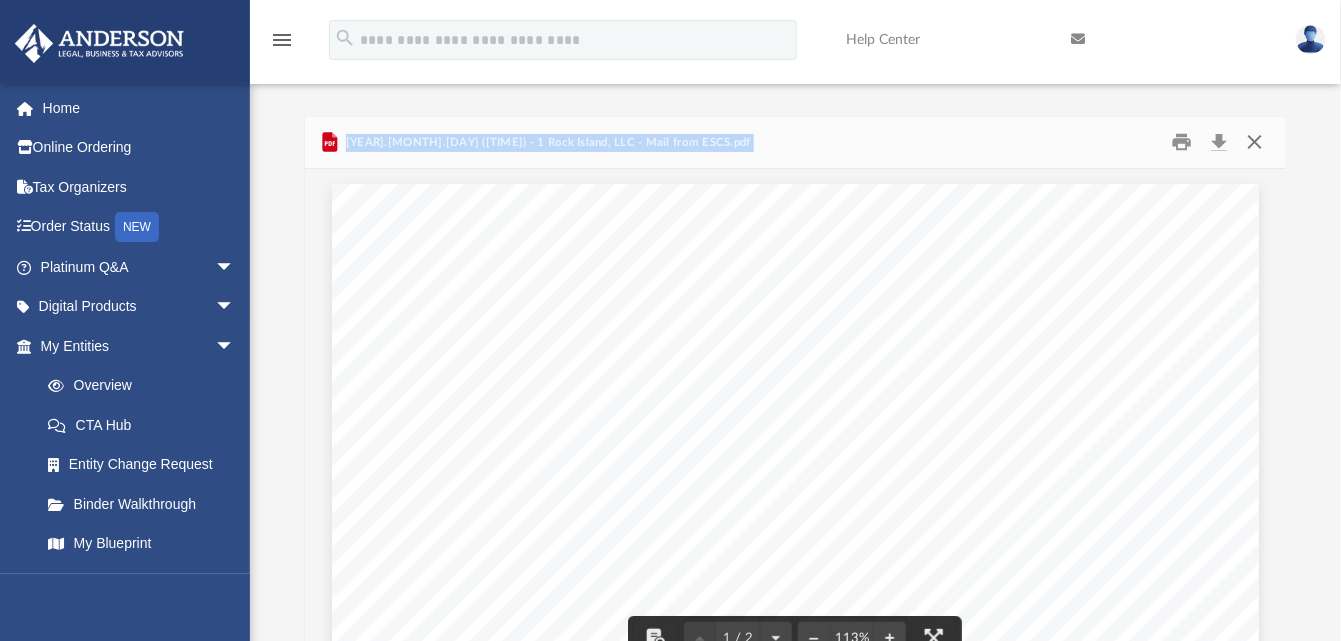 click at bounding box center [1255, 142] 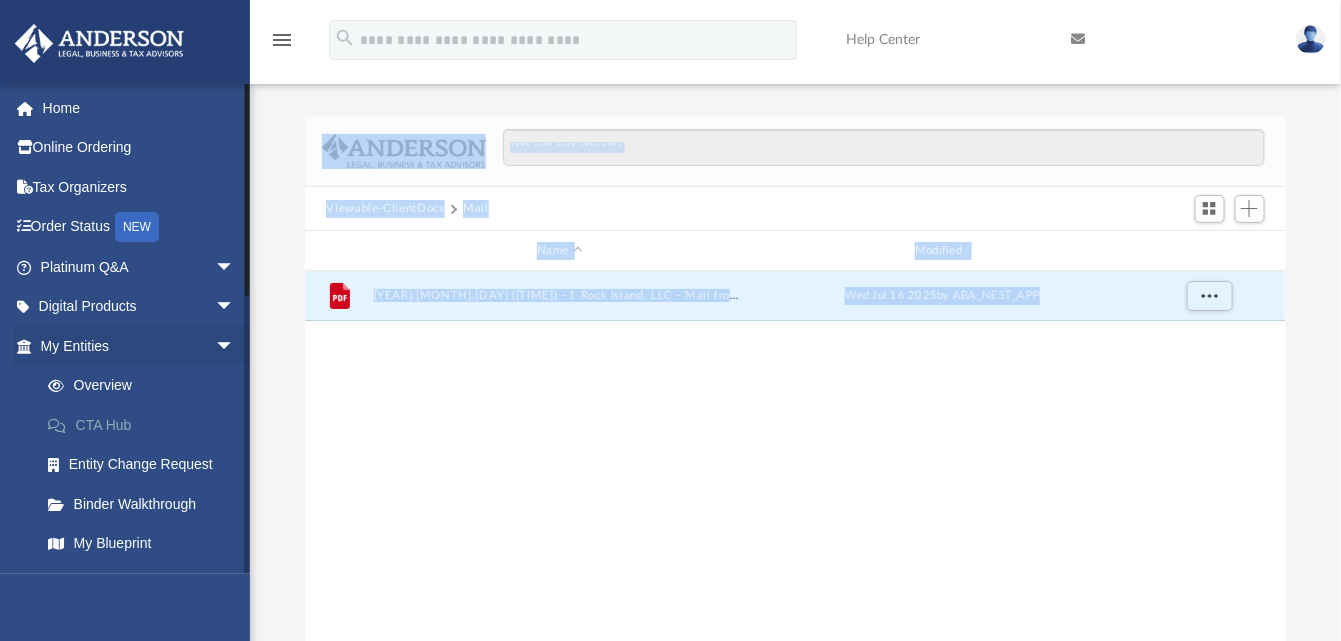 click on "CTA Hub" at bounding box center [146, 425] 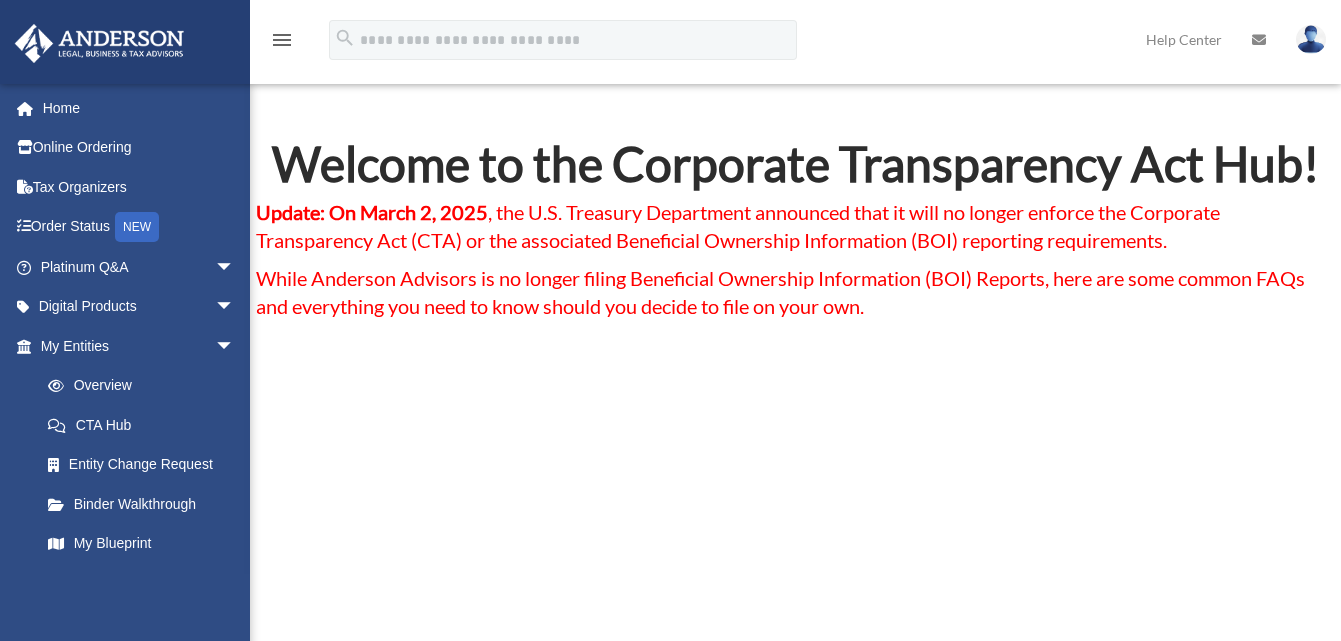 scroll, scrollTop: 0, scrollLeft: 0, axis: both 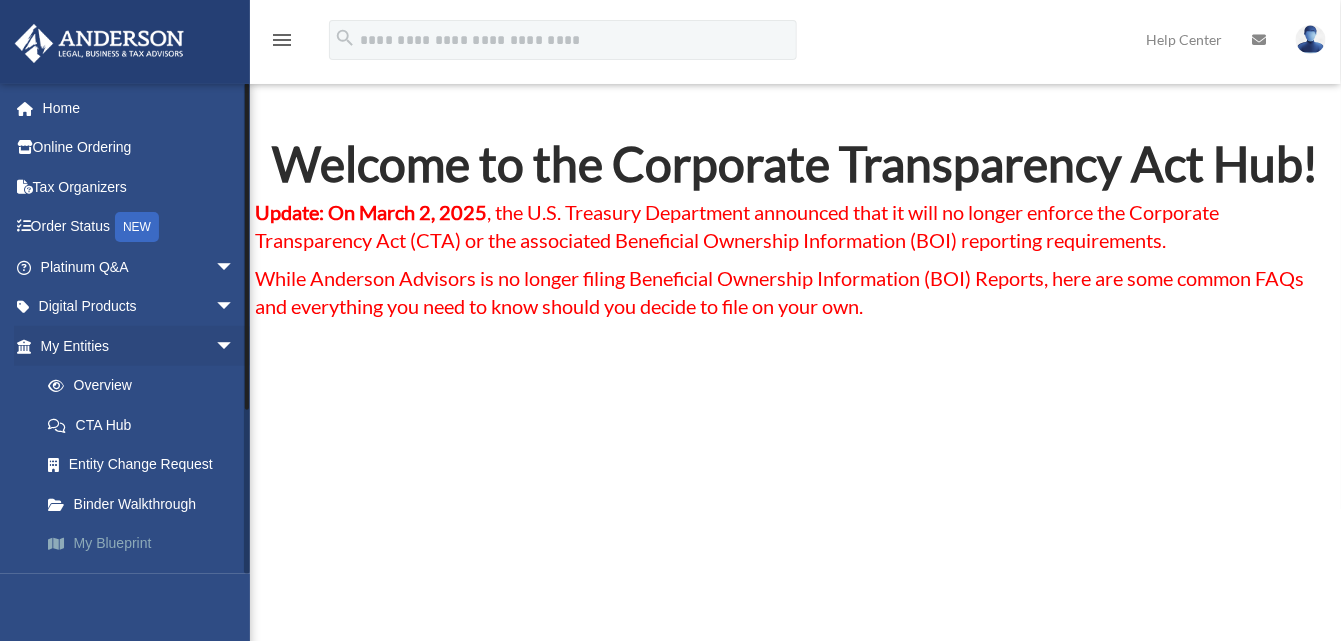 click on "My Blueprint" at bounding box center (146, 544) 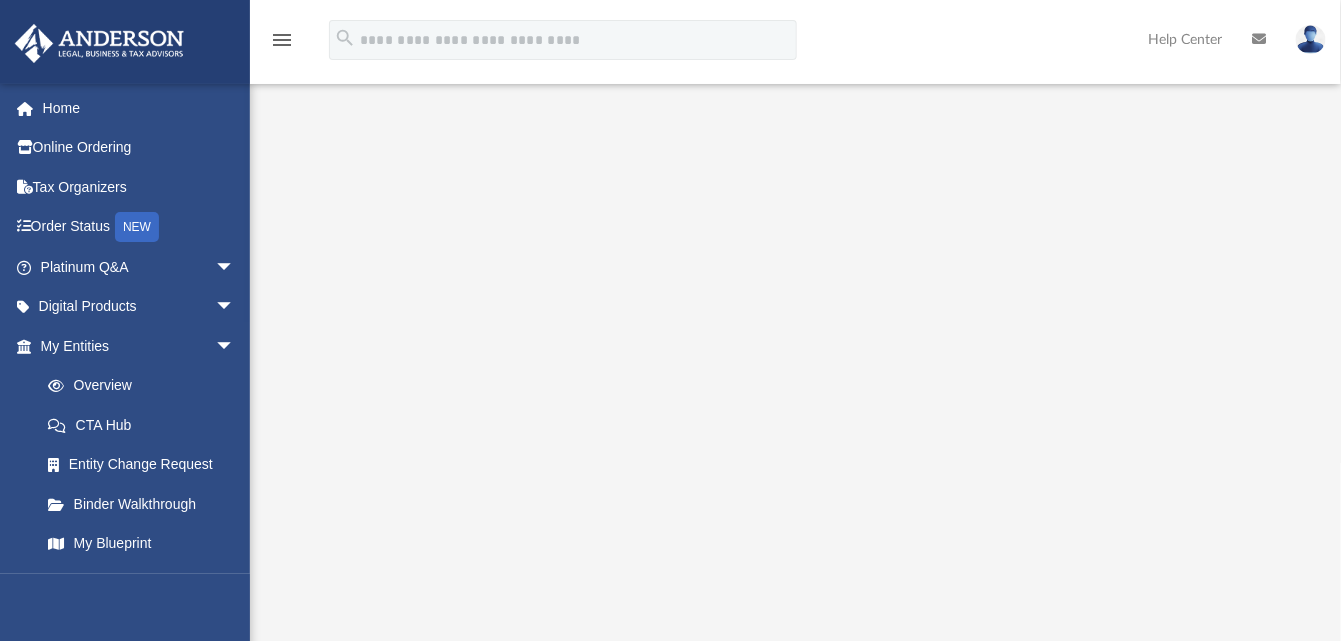 scroll, scrollTop: 0, scrollLeft: 0, axis: both 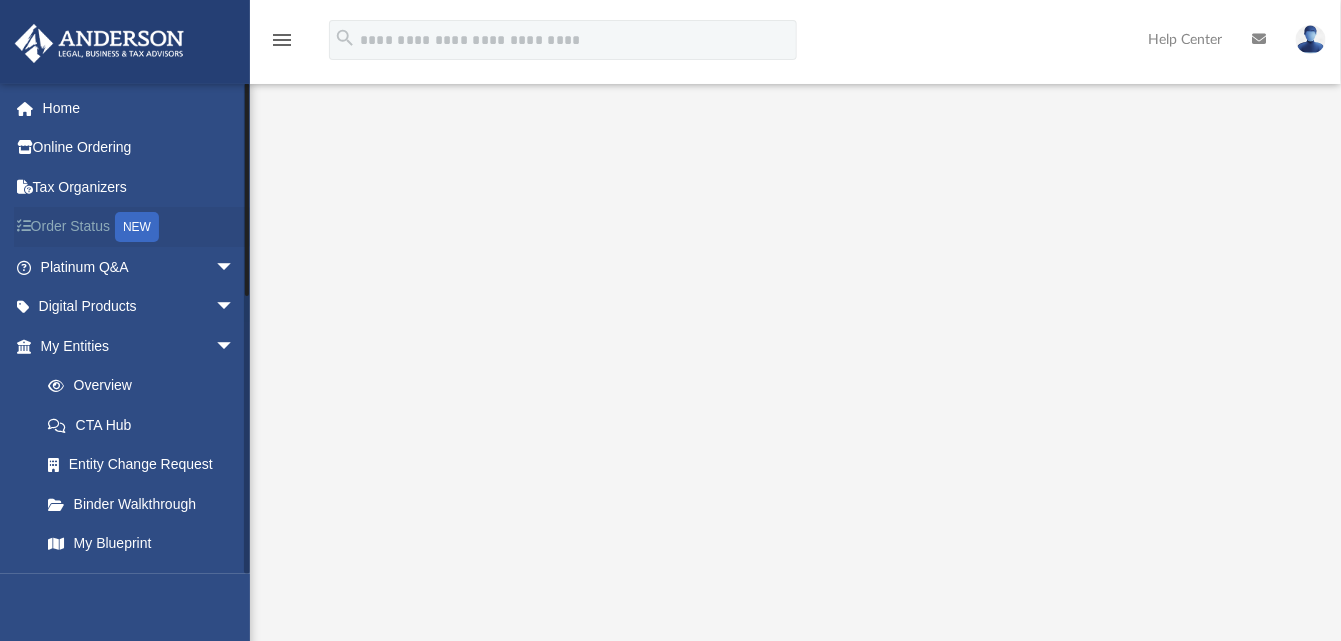 click on "Order Status  NEW" at bounding box center (139, 227) 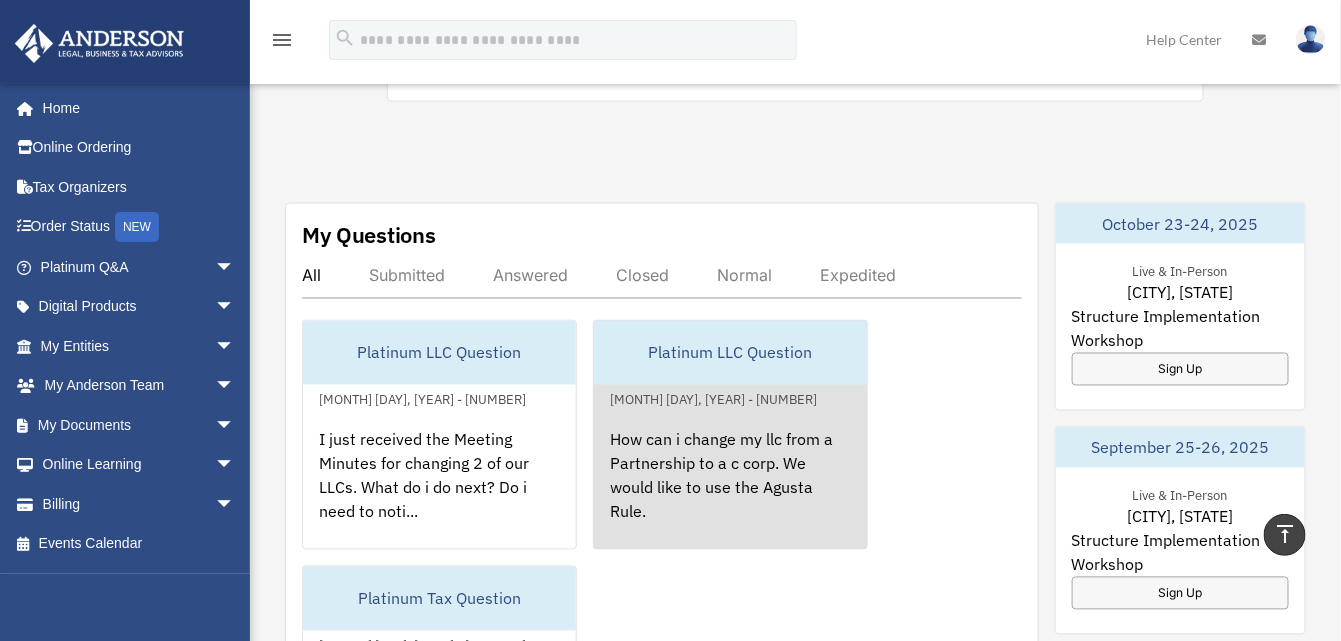 scroll, scrollTop: 1000, scrollLeft: 0, axis: vertical 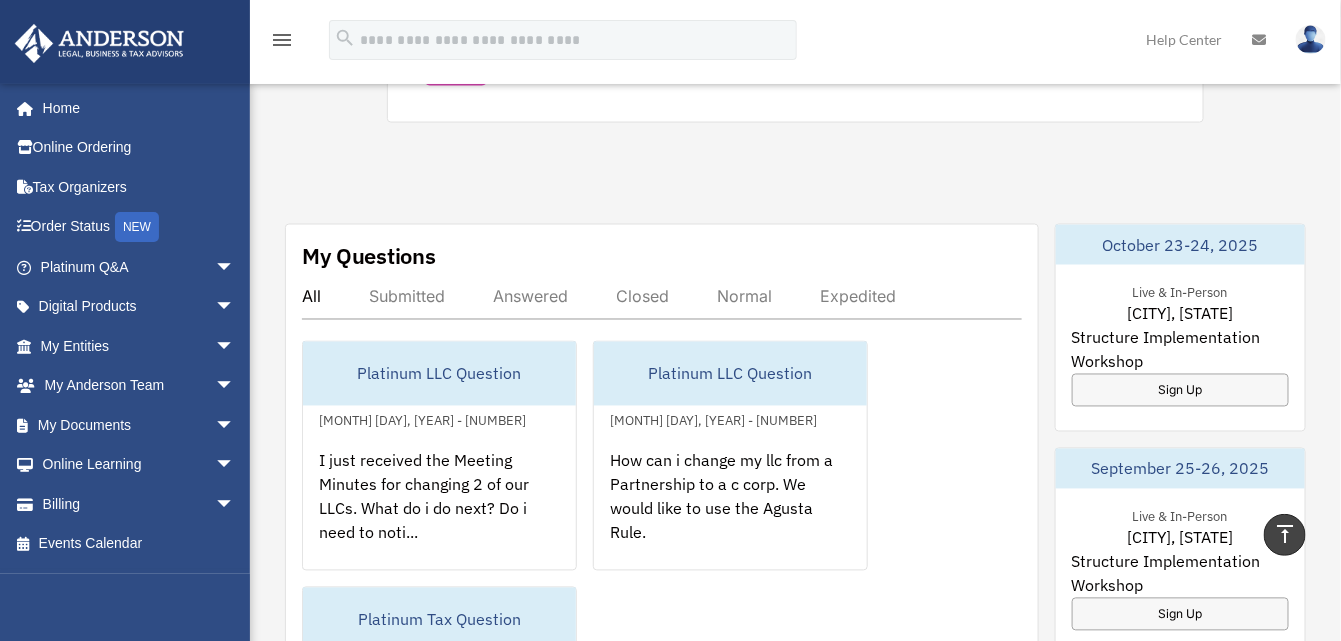 click on "Answered" at bounding box center (530, 297) 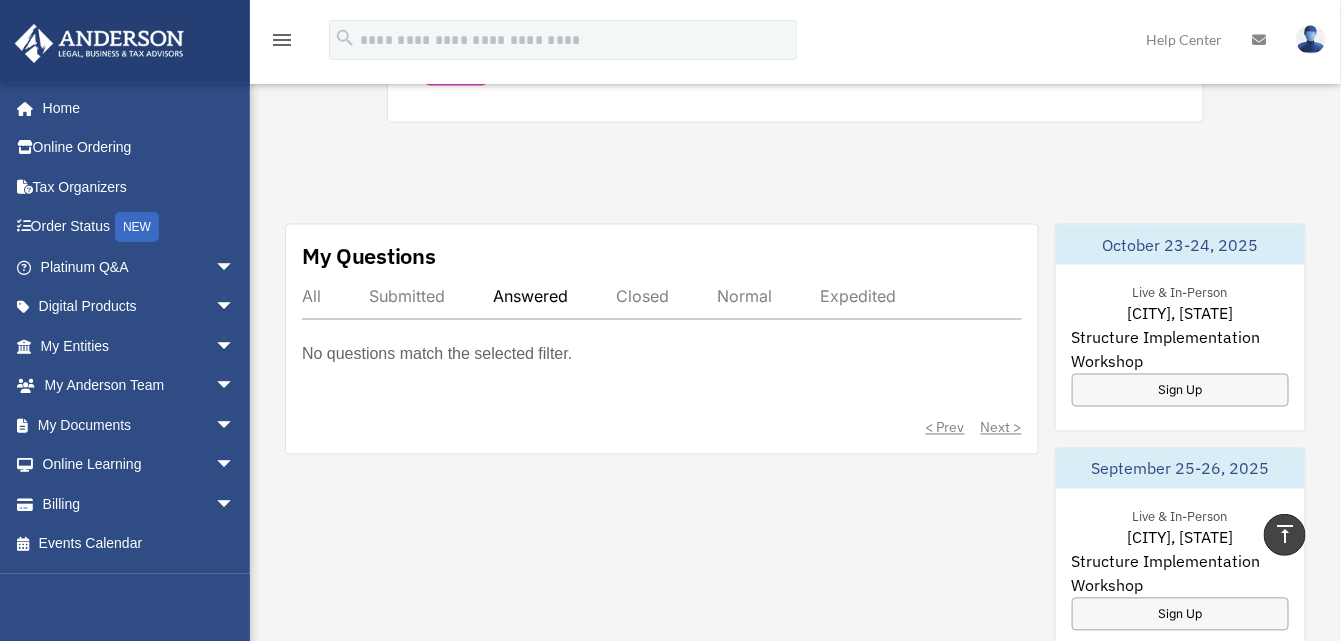 click on "Submitted" at bounding box center (407, 297) 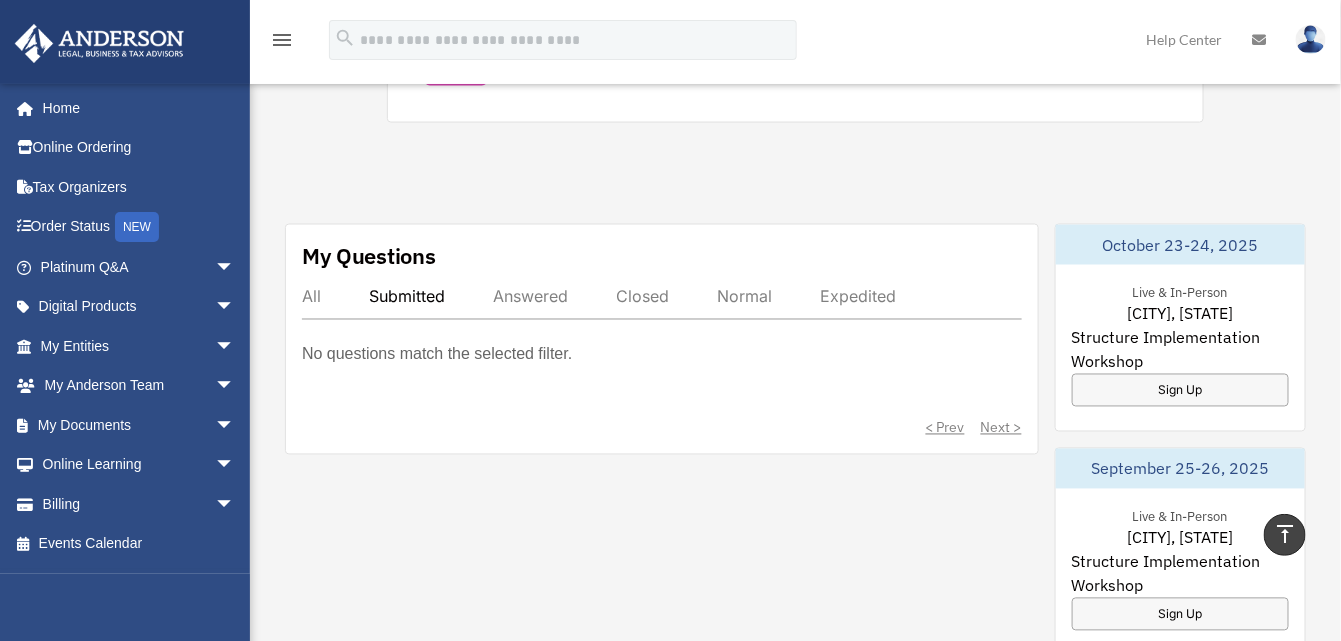 click on "All" at bounding box center (311, 297) 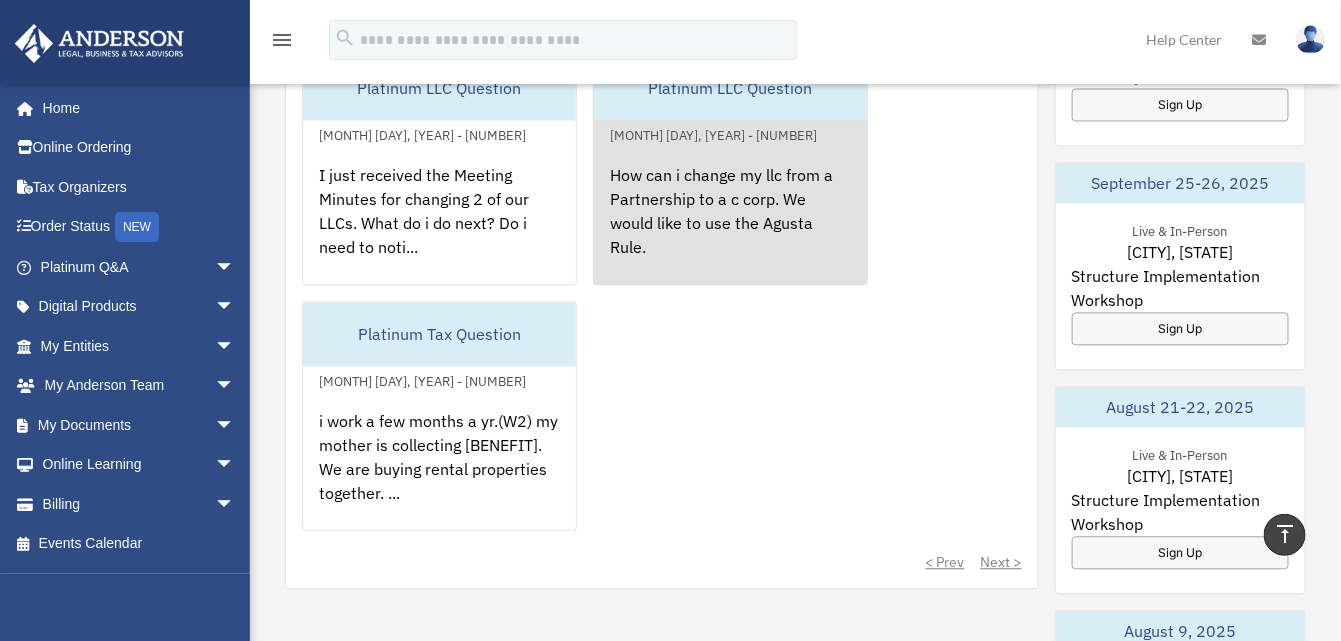 scroll, scrollTop: 1300, scrollLeft: 0, axis: vertical 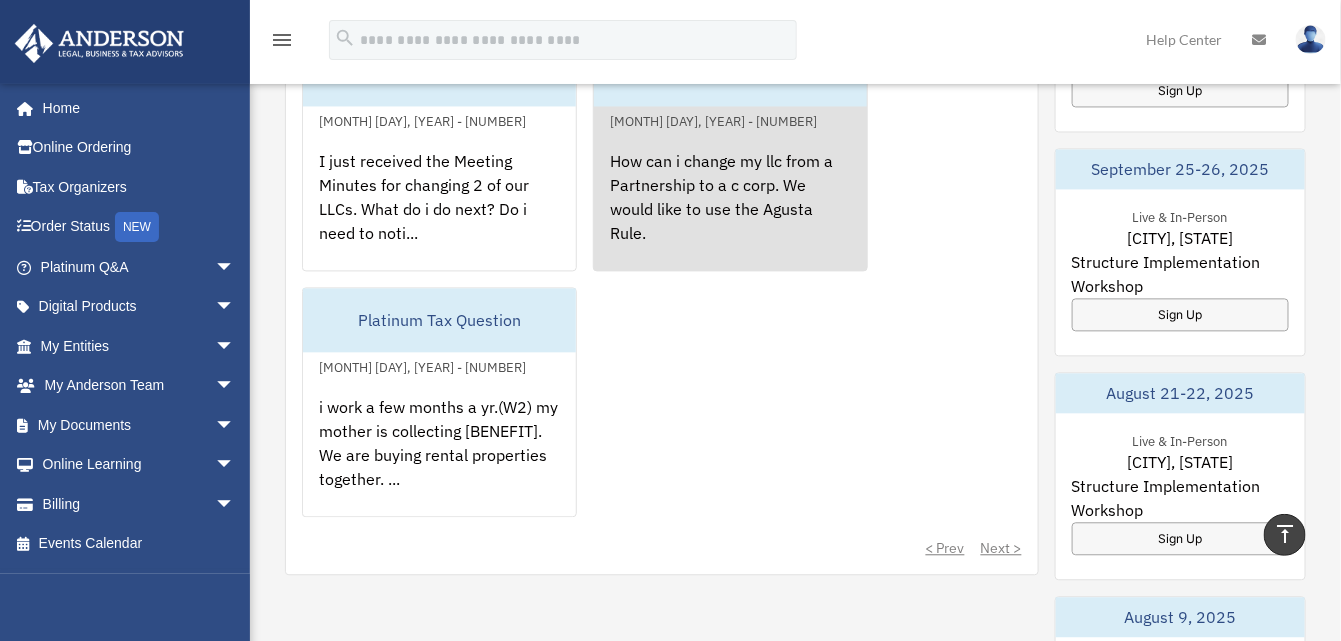 click on "How can i change my llc from a Partnership to a c corp.  We would like to use the Agusta Rule." at bounding box center (730, 211) 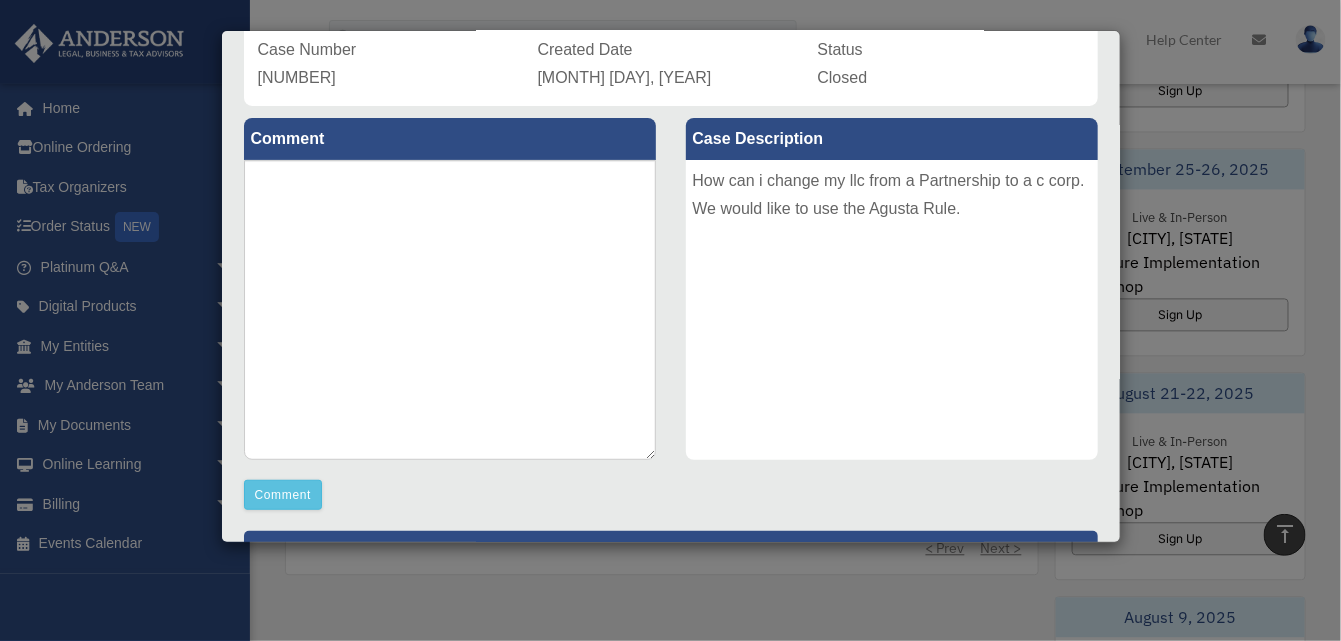 scroll, scrollTop: 0, scrollLeft: 0, axis: both 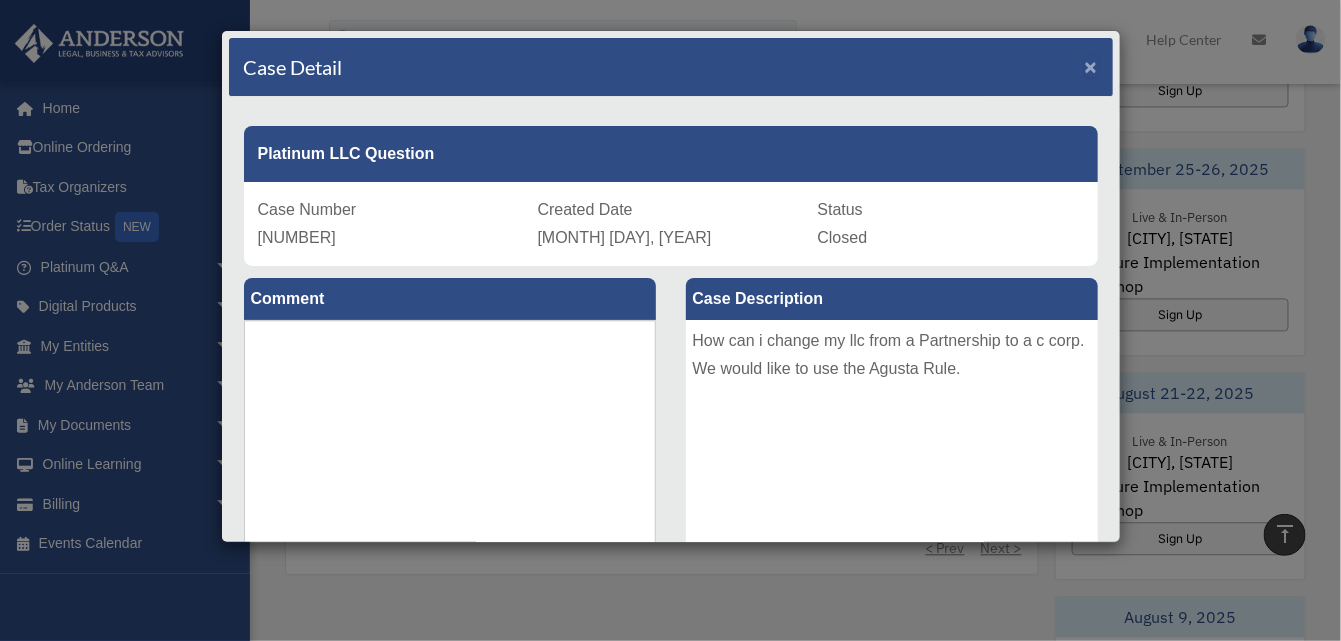 click on "×" at bounding box center (1091, 66) 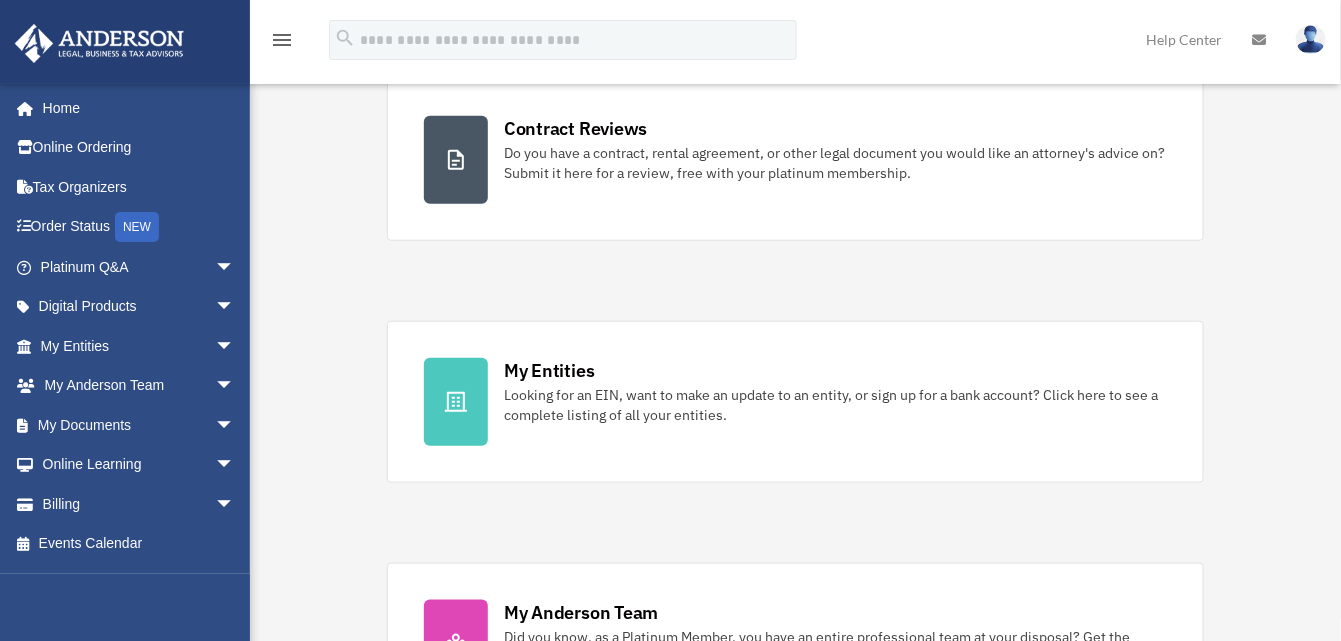 scroll, scrollTop: 0, scrollLeft: 0, axis: both 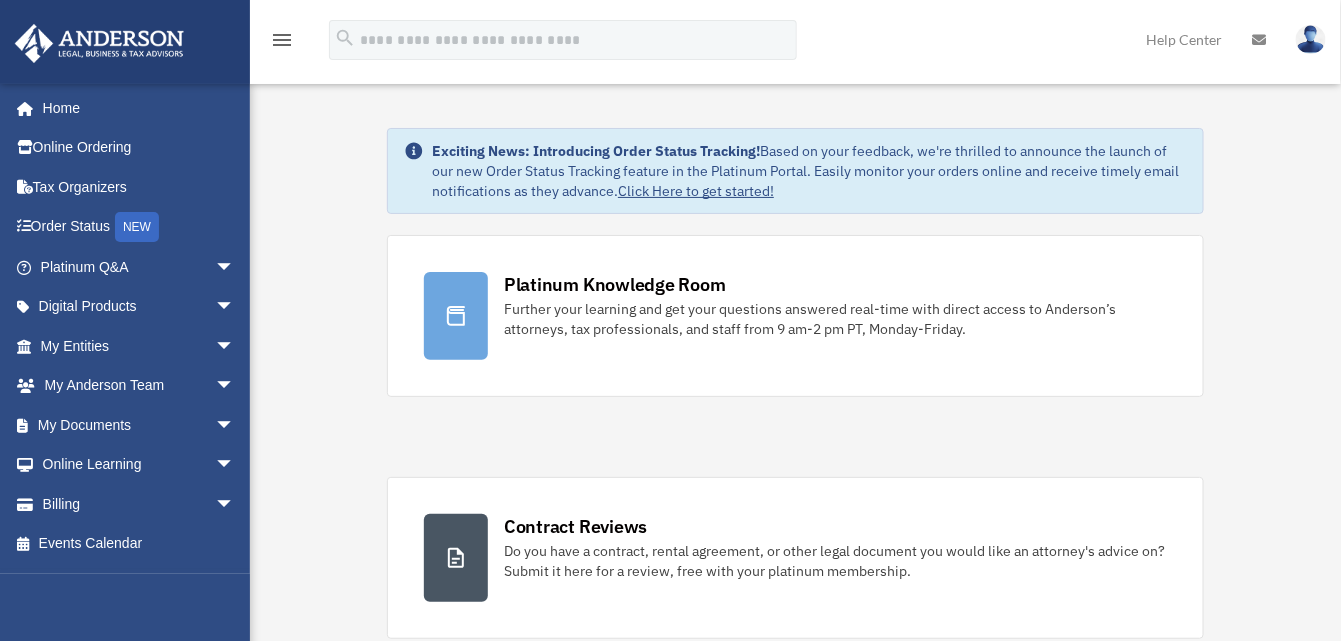 click on "Exciting News: Introducing Order Status Tracking!  Based on your feedback, we're thrilled to announce the launch of our new Order Status Tracking feature in the Platinum Portal. Easily monitor your orders online and receive timely email notifications as they advance.   Click Here to get started!" at bounding box center [795, 171] 